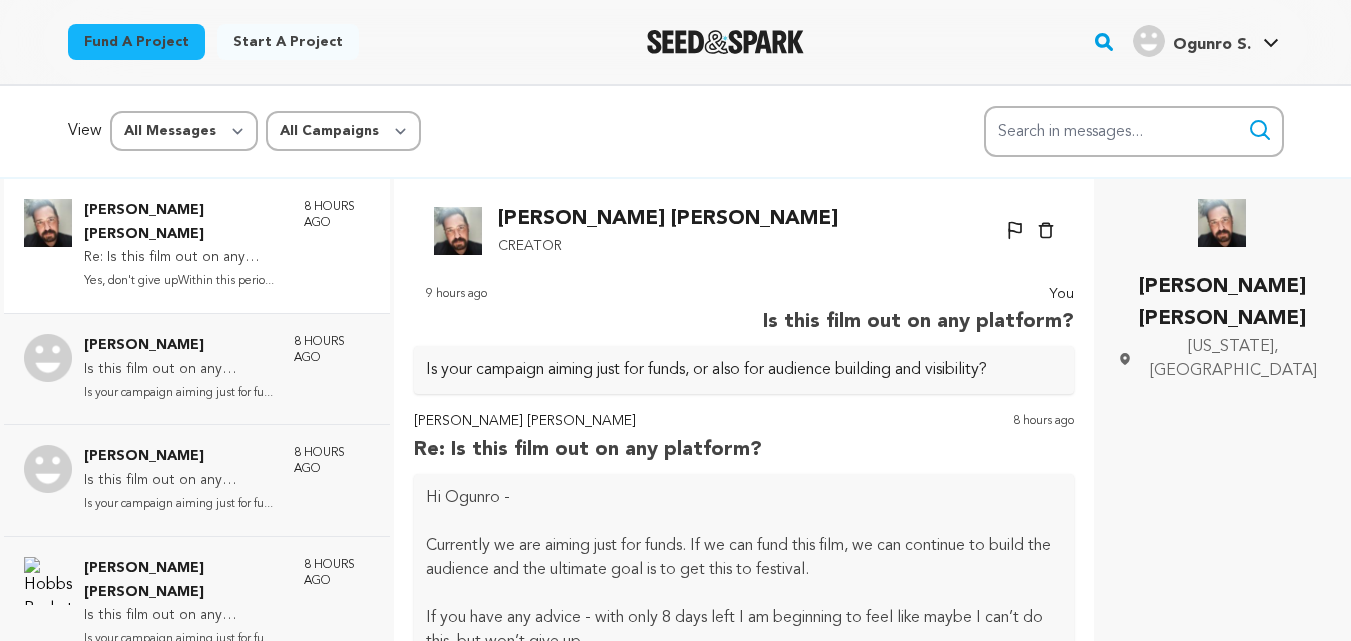 scroll, scrollTop: 189, scrollLeft: 0, axis: vertical 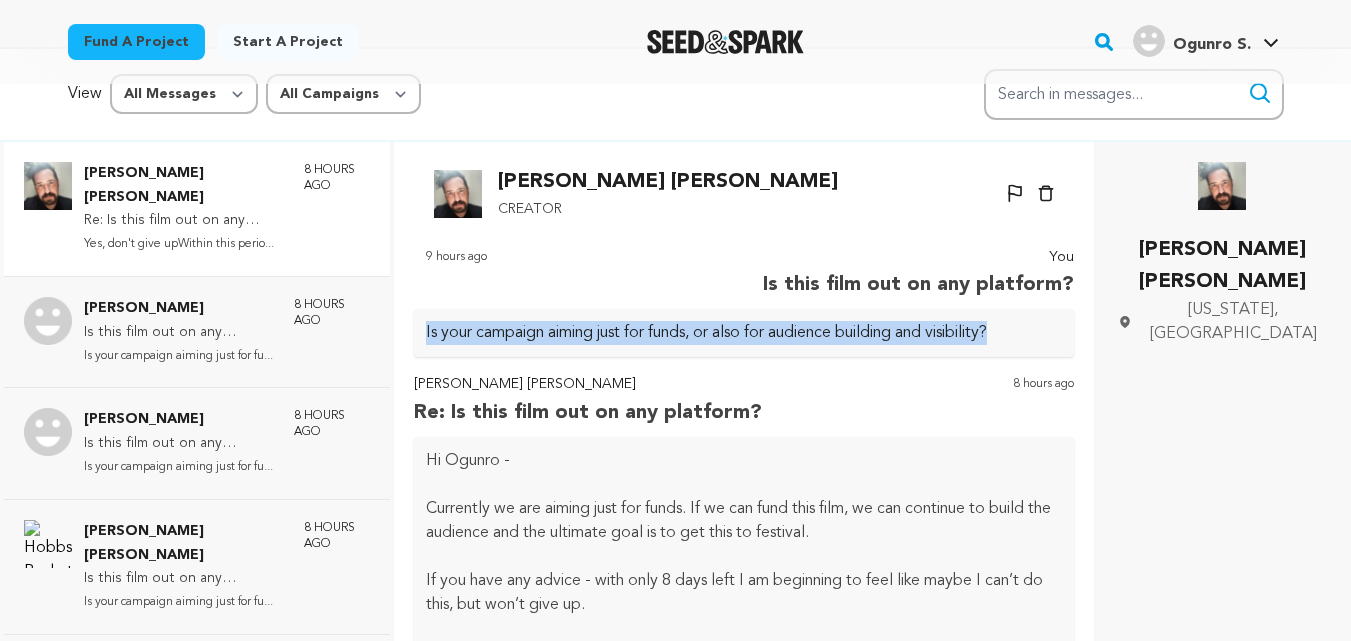drag, startPoint x: 424, startPoint y: 332, endPoint x: 1021, endPoint y: 330, distance: 597.00336 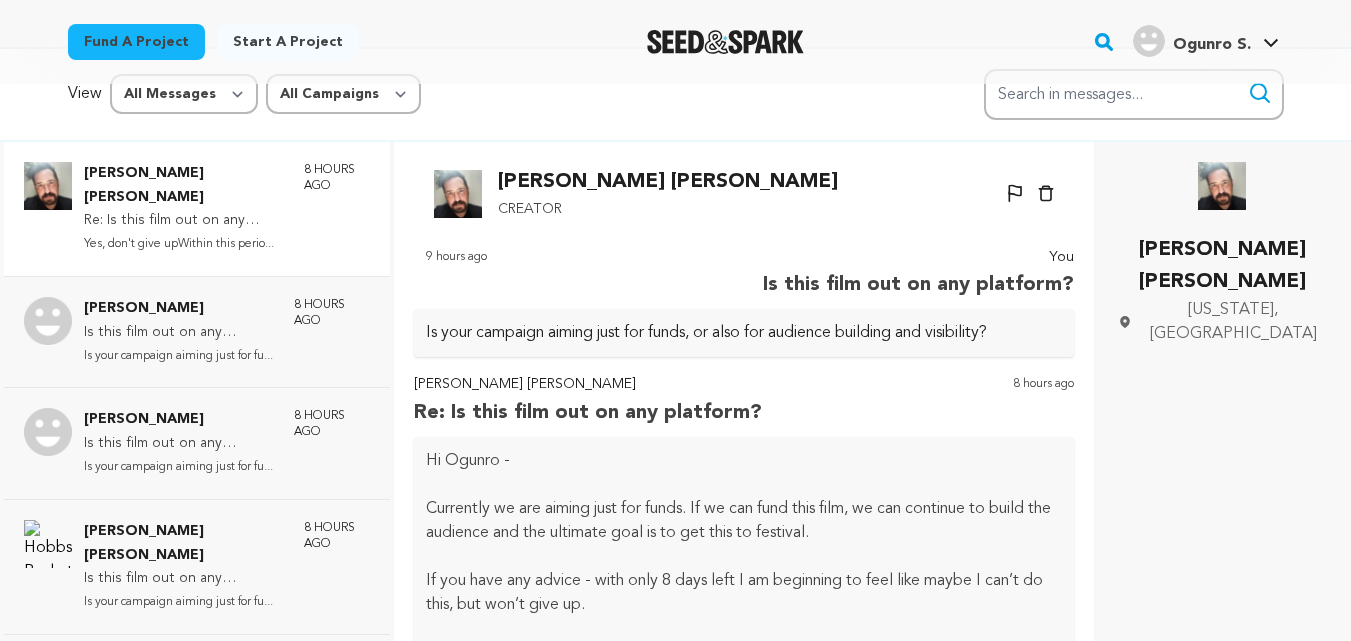 click on "Is your campaign aiming just for funds, or also for audience building and visibility?" at bounding box center [706, 333] 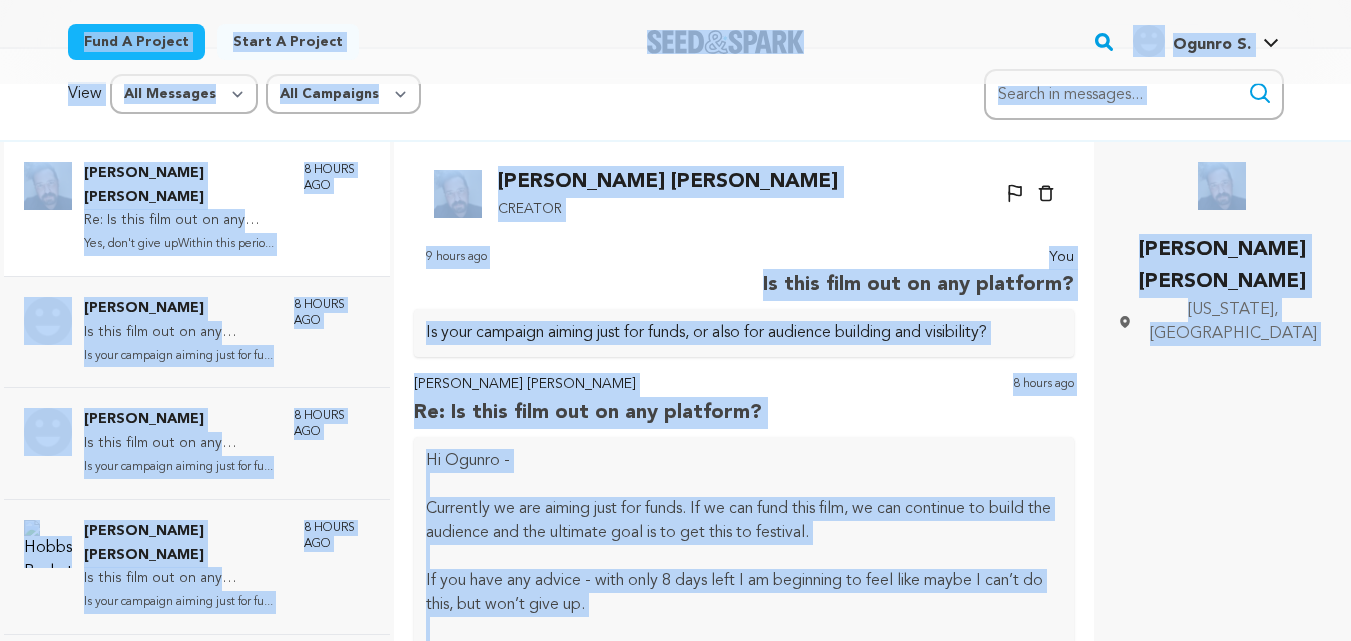 click on "Is your campaign aiming just for funds, or also for audience building and visibility?" at bounding box center (706, 333) 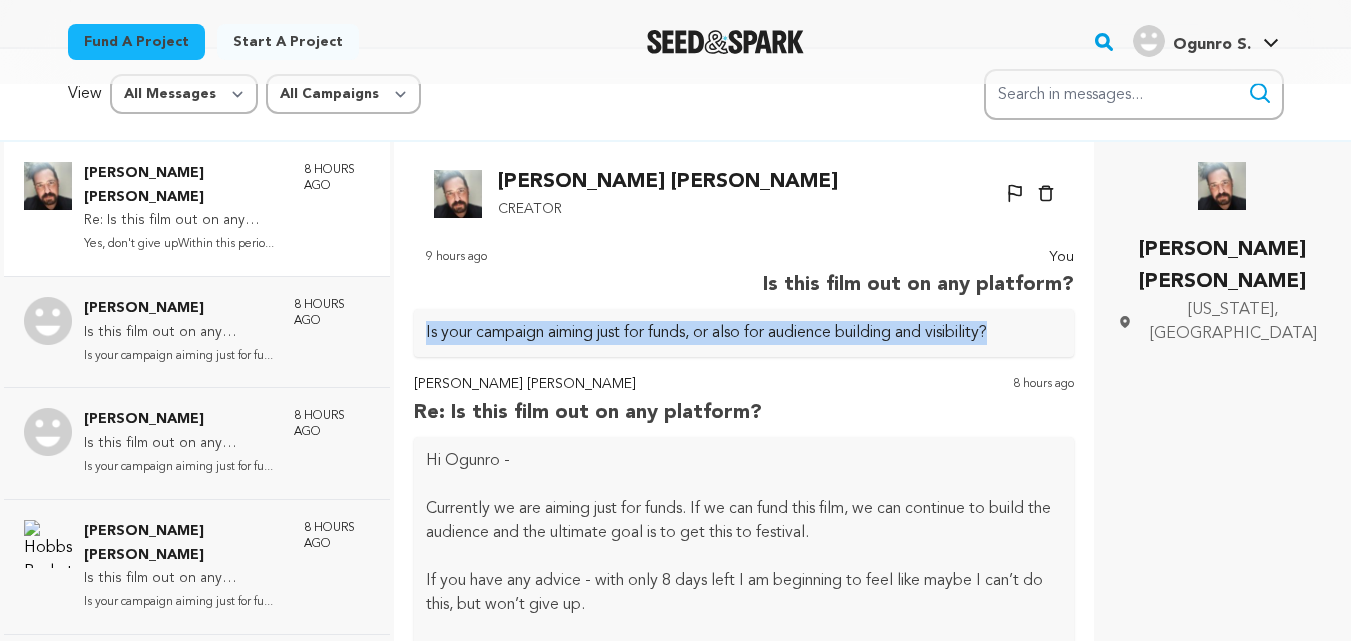 drag, startPoint x: 421, startPoint y: 332, endPoint x: 1015, endPoint y: 341, distance: 594.0682 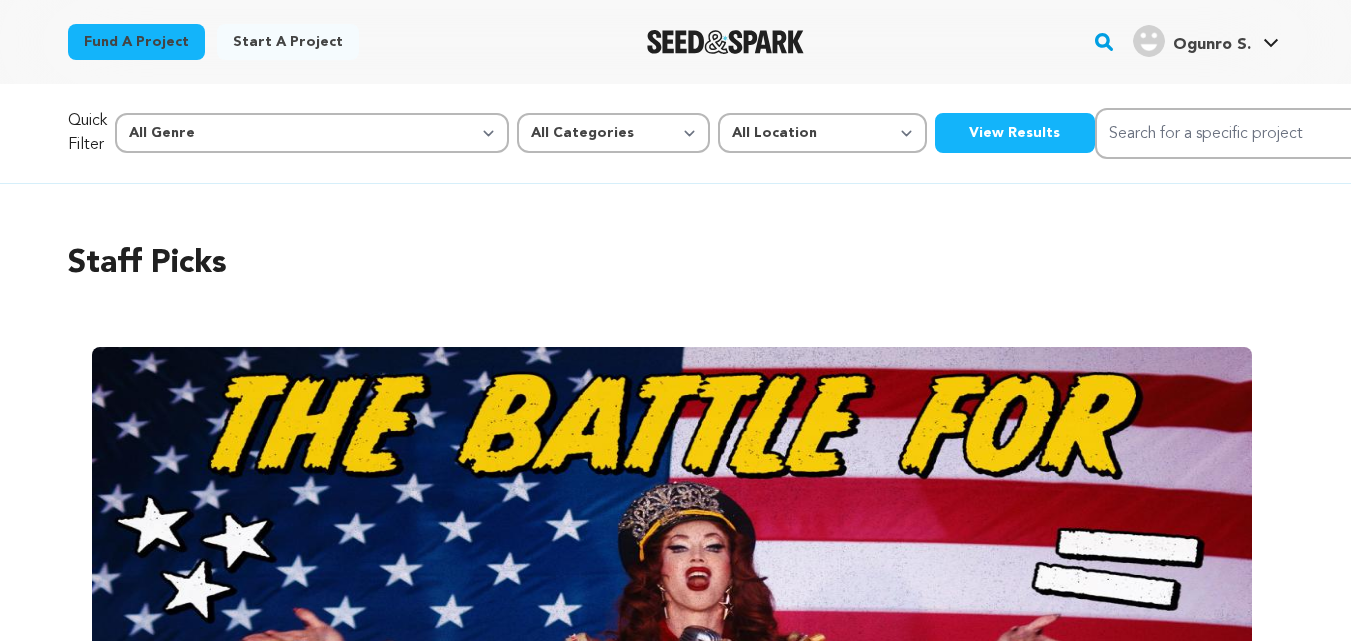 scroll, scrollTop: 0, scrollLeft: 0, axis: both 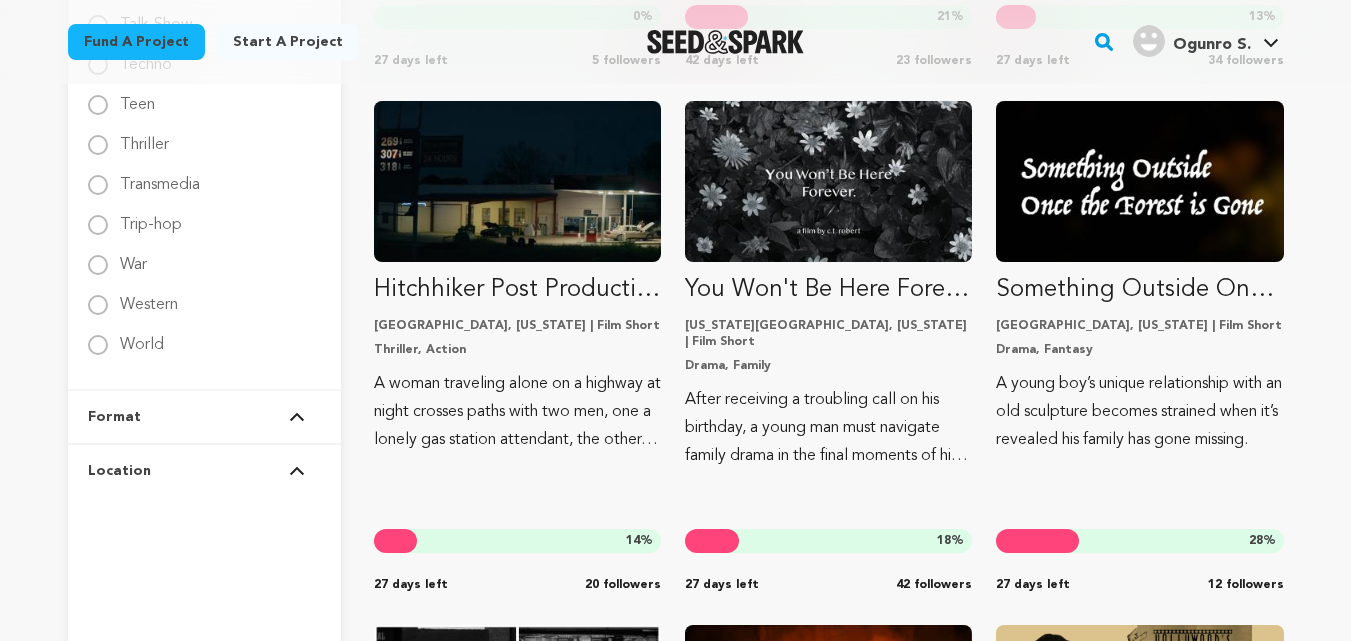click on "Format" at bounding box center (204, 417) 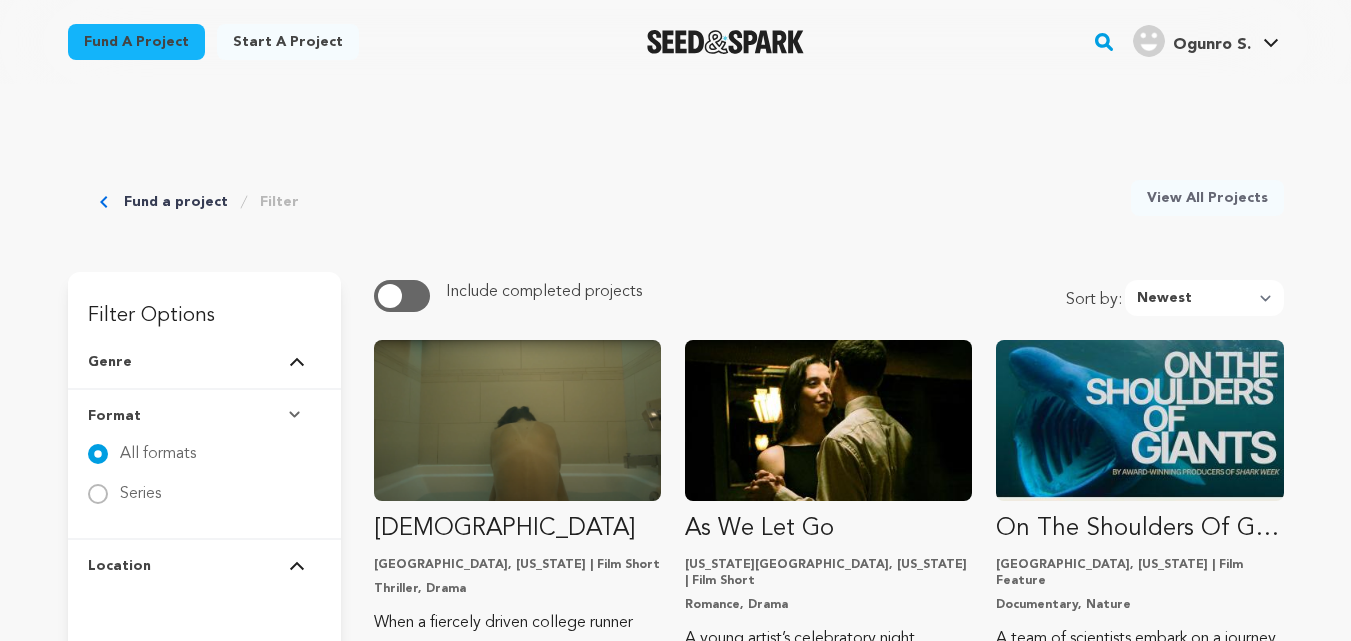 scroll, scrollTop: 89, scrollLeft: 0, axis: vertical 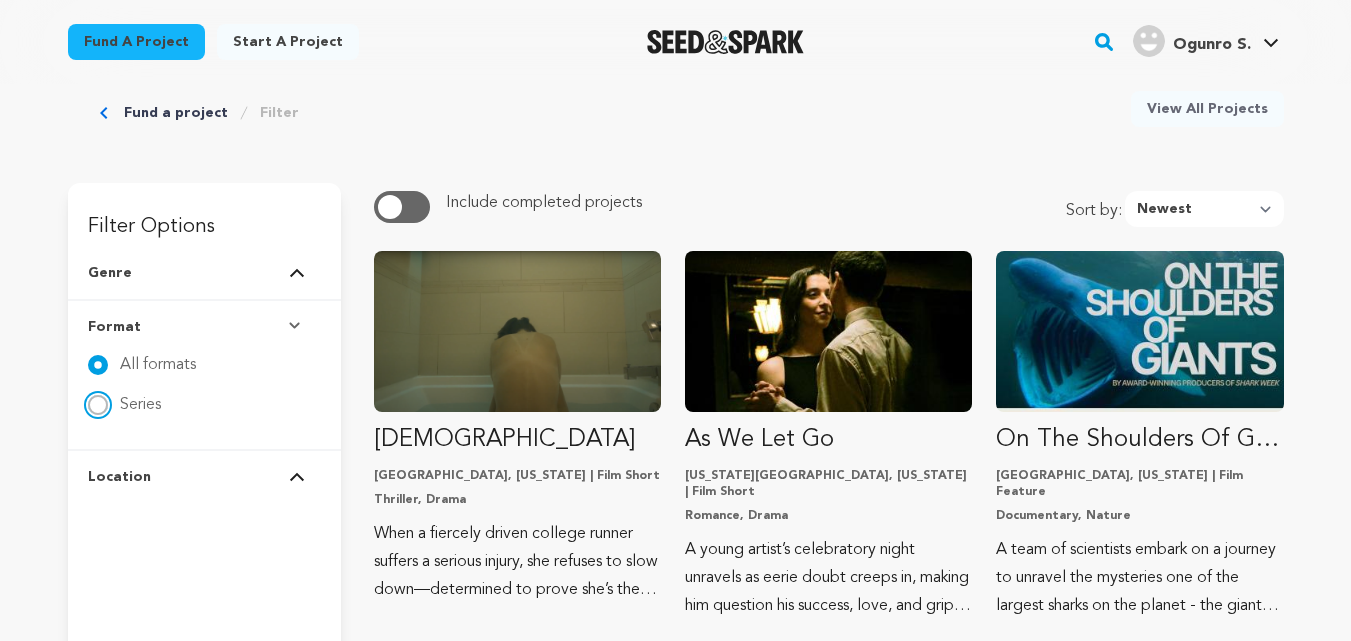 click on "Series" at bounding box center (98, 405) 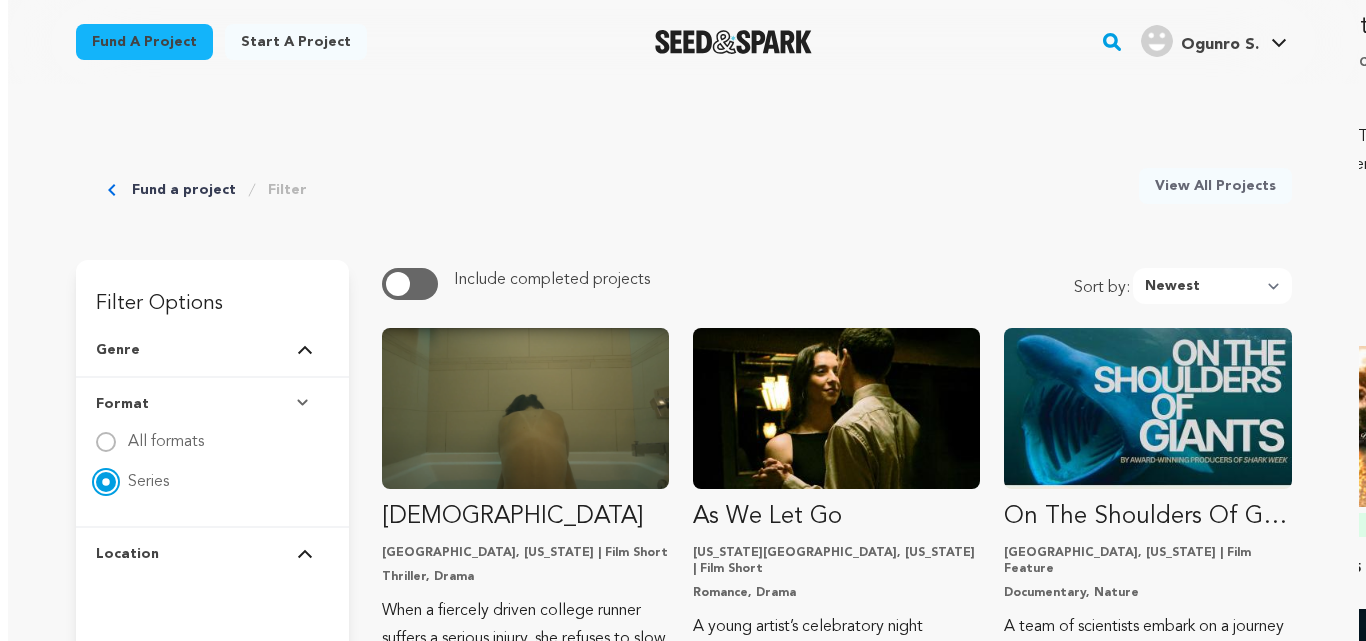 scroll, scrollTop: 0, scrollLeft: 0, axis: both 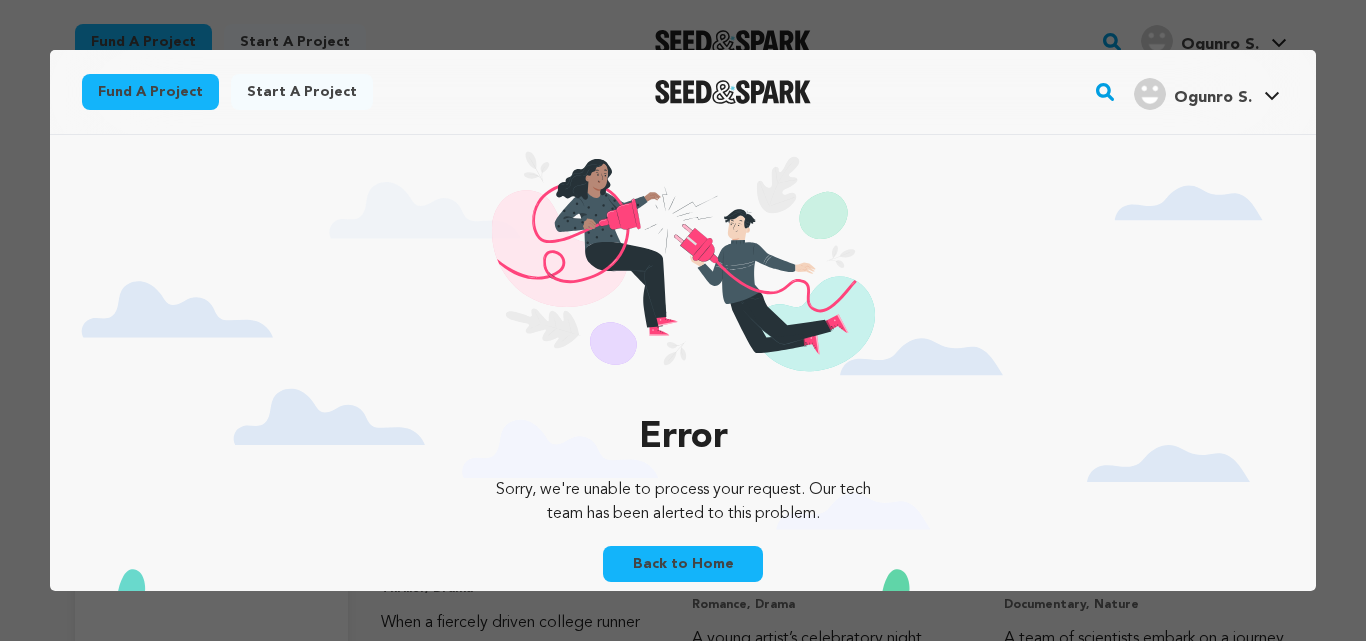 click at bounding box center (683, 320) 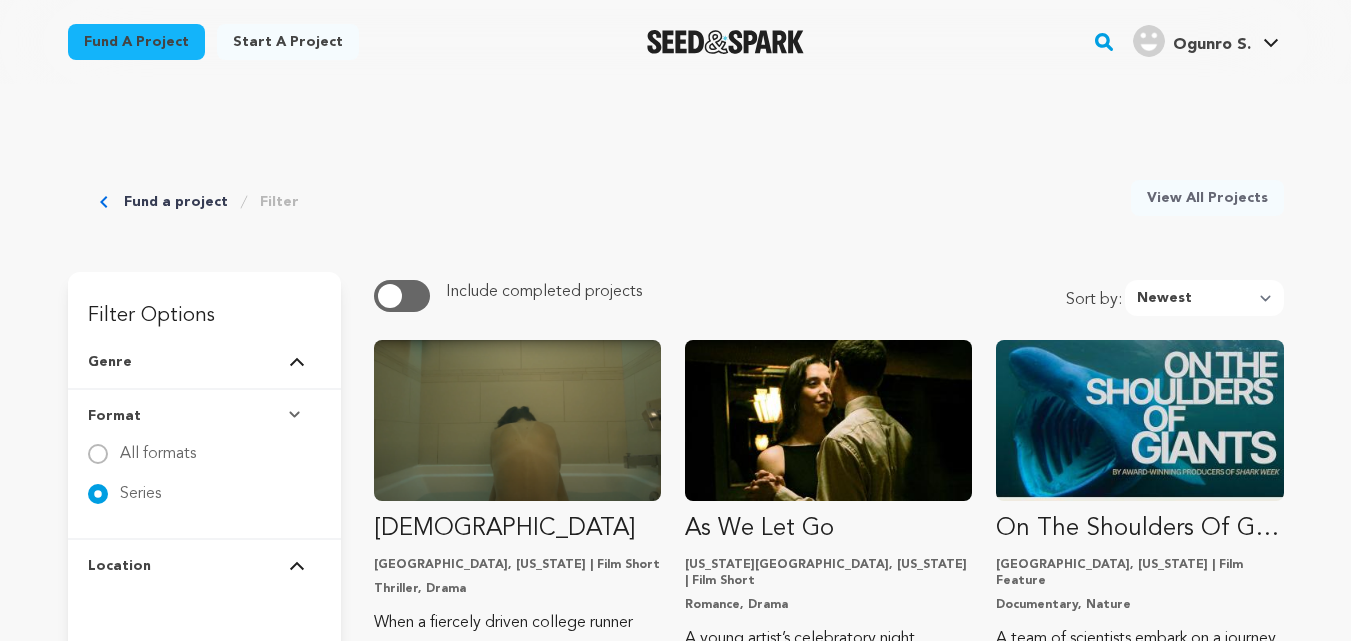 click at bounding box center [297, 566] 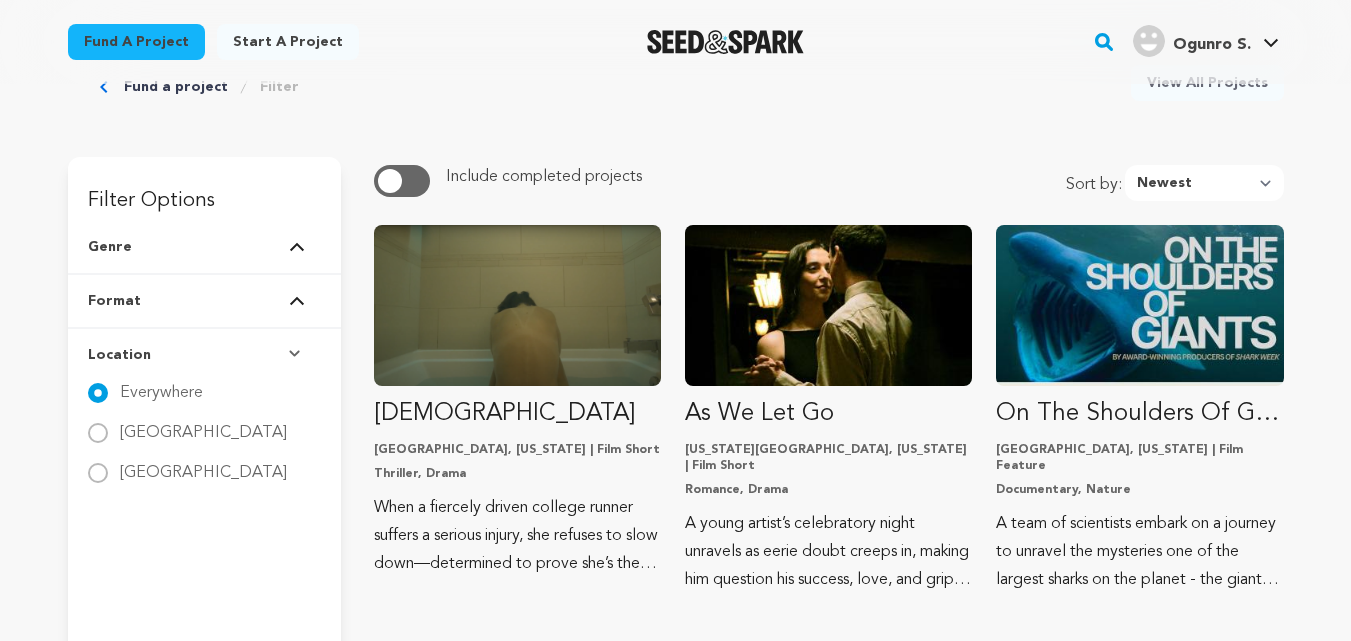 scroll, scrollTop: 113, scrollLeft: 0, axis: vertical 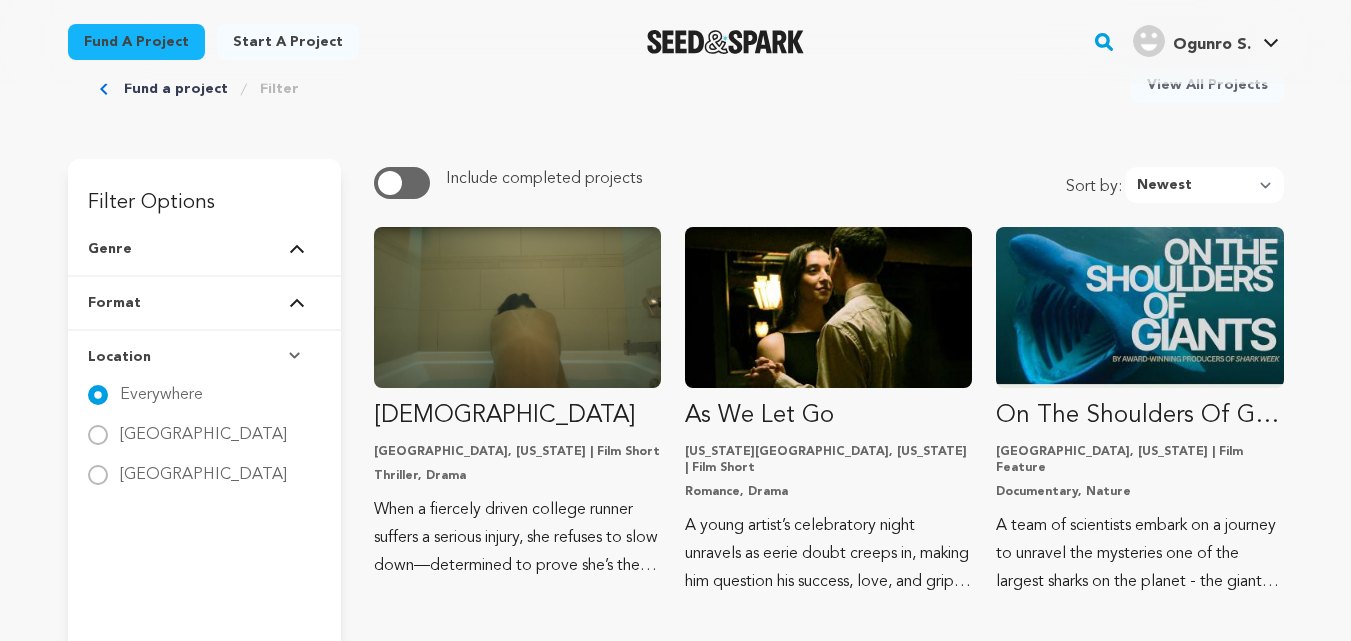 click on "Filter
Options" at bounding box center [204, 191] 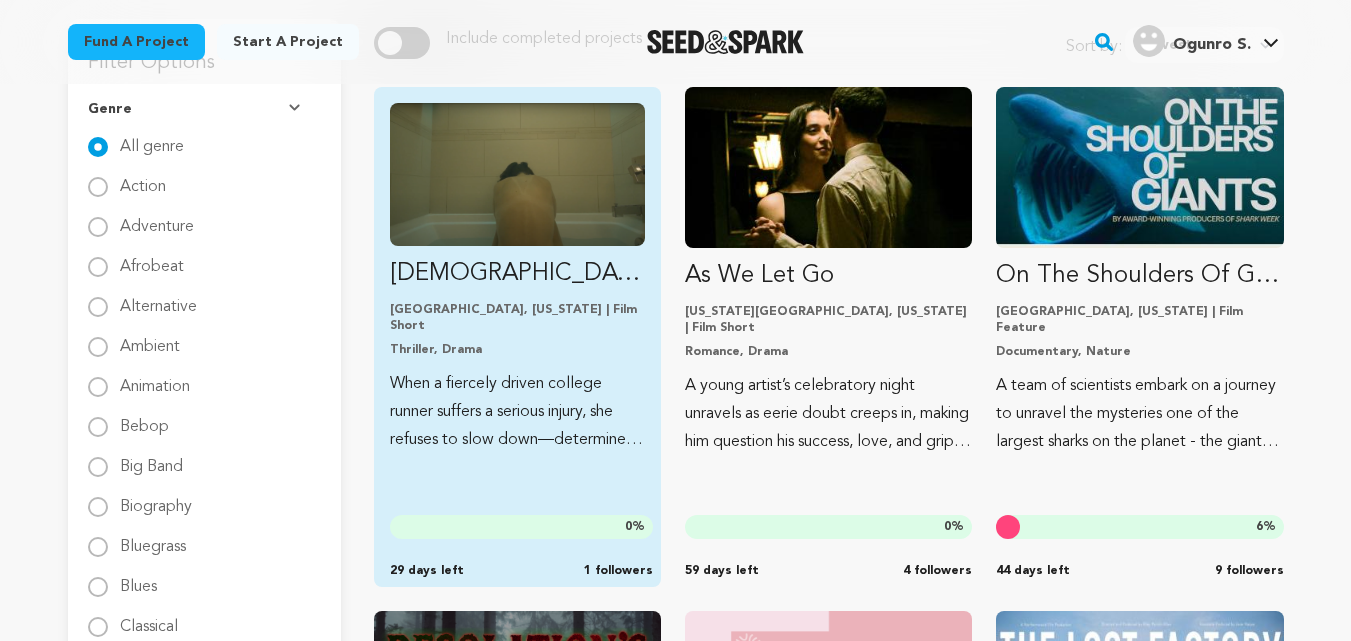 scroll, scrollTop: 305, scrollLeft: 0, axis: vertical 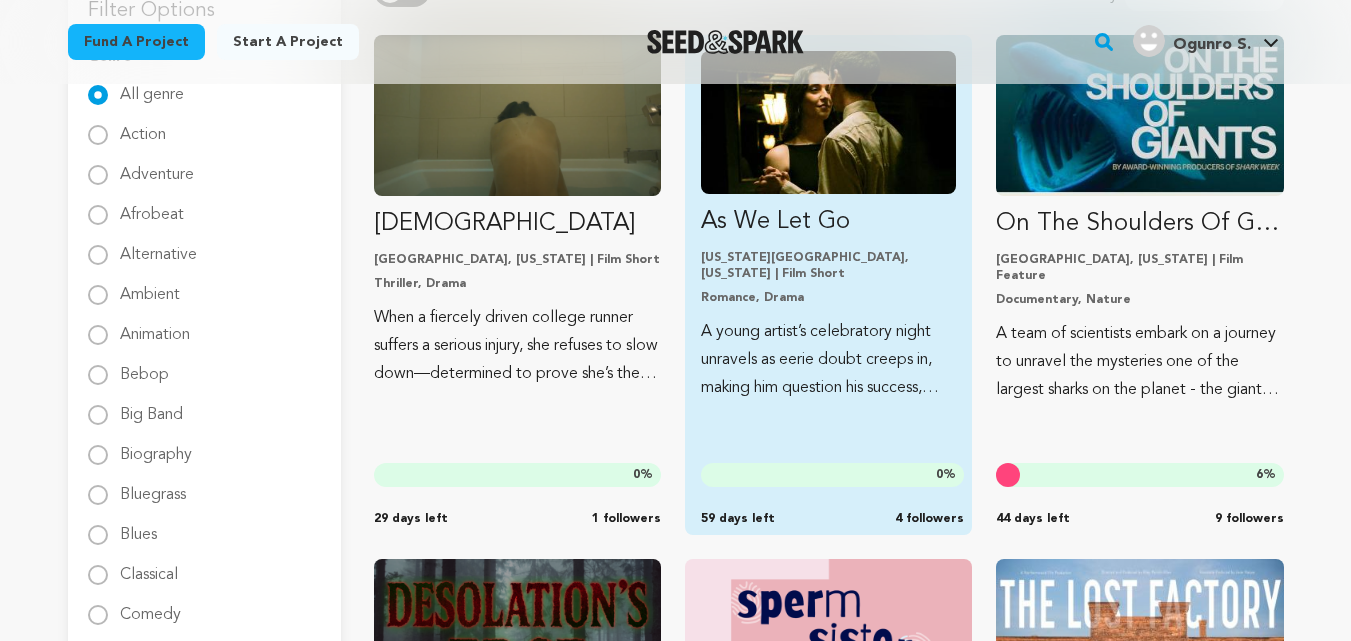 click on "Corra
Los Angeles, California | Film Short
Thriller, Drama
When a fiercely driven college runner suffers a serious injury, she refuses to slow down—determined to prove she’s the fastest on her team.
0 %
29 days left
1 followers" at bounding box center (517, 211) 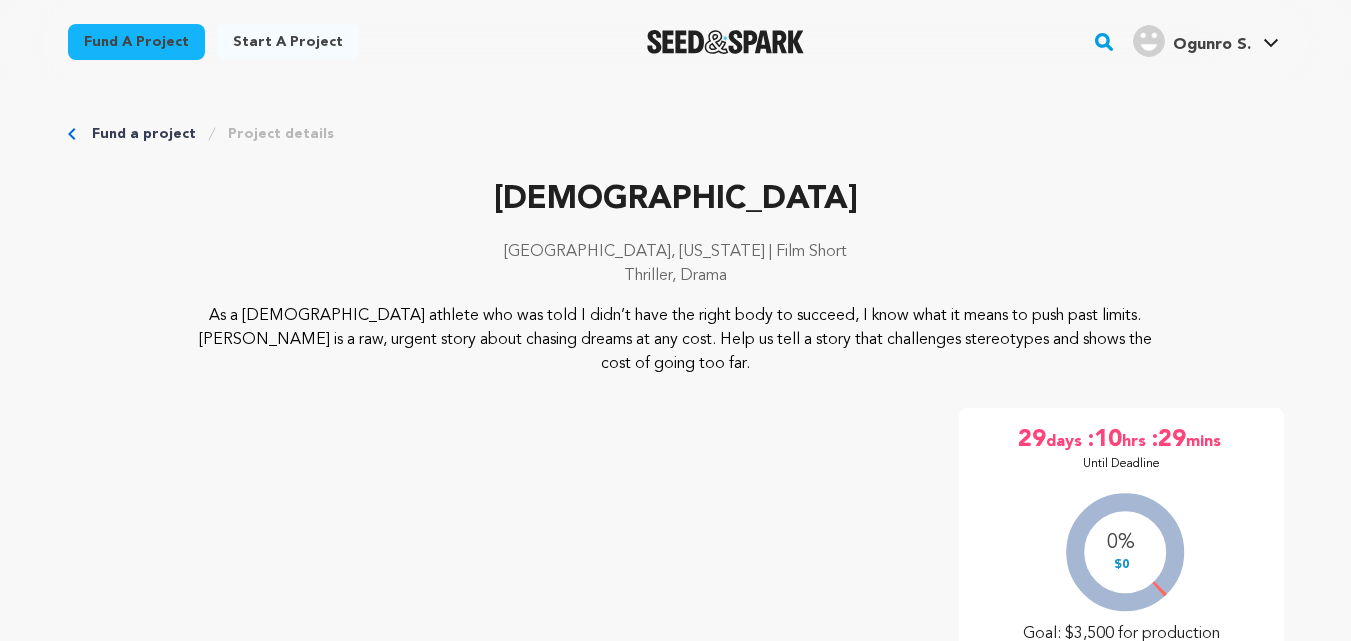 scroll, scrollTop: 0, scrollLeft: 0, axis: both 